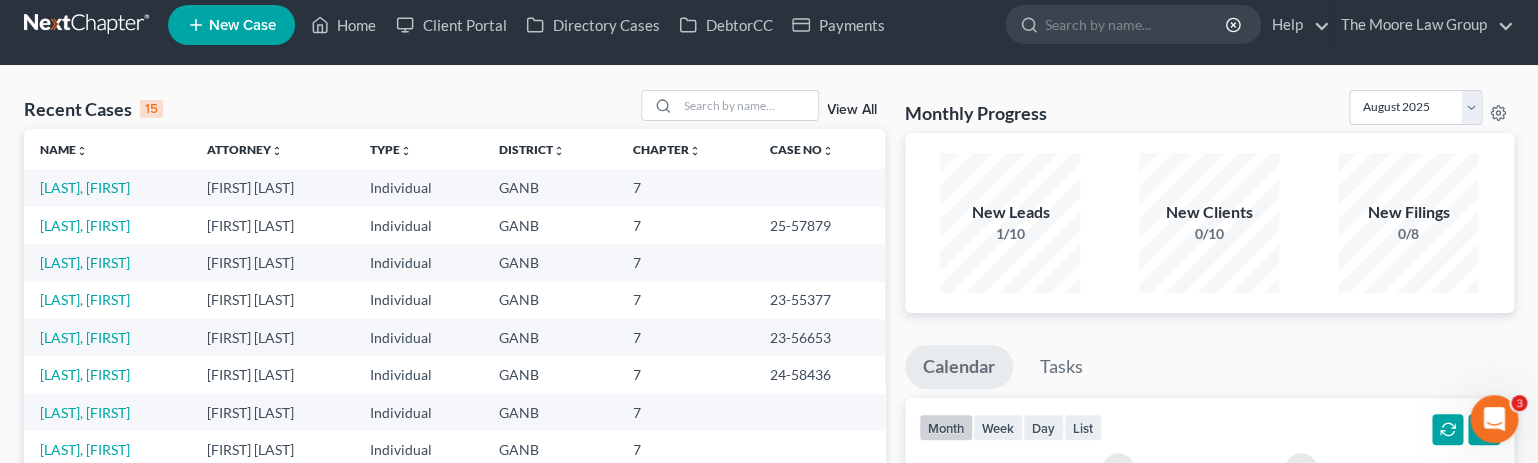 scroll, scrollTop: 0, scrollLeft: 0, axis: both 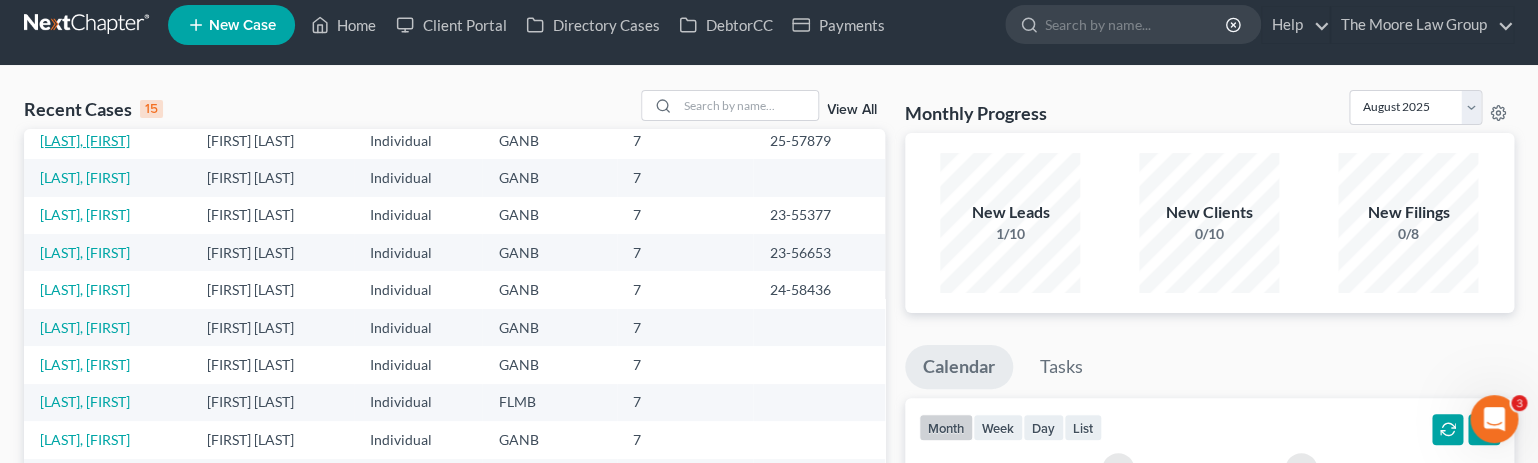click on "[LAST], [FIRST]" at bounding box center [85, 140] 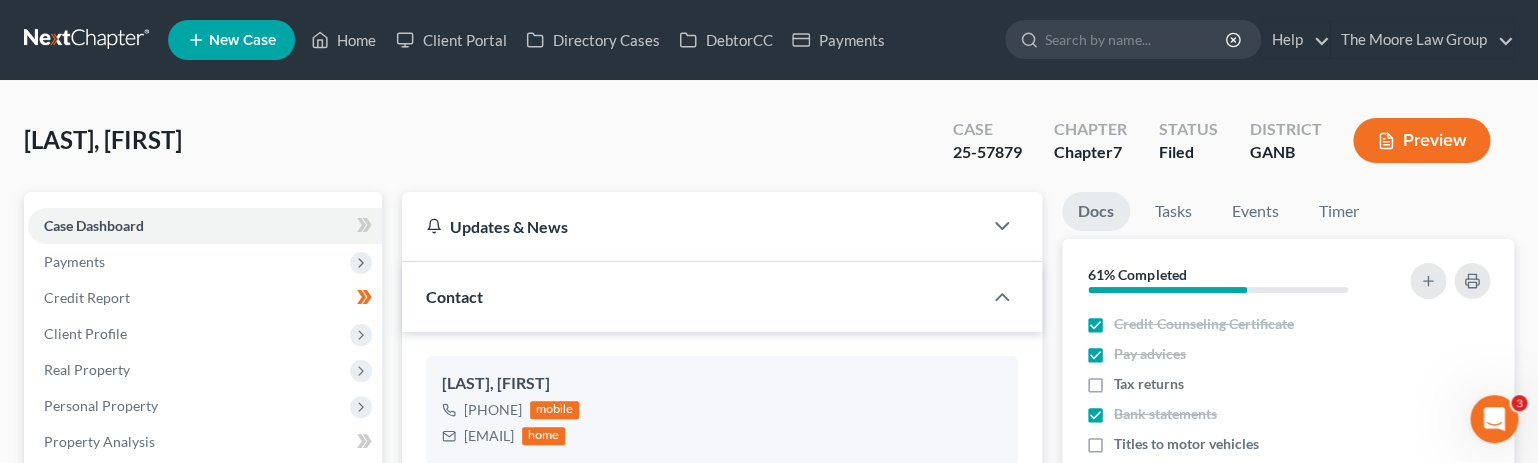 scroll, scrollTop: 0, scrollLeft: 0, axis: both 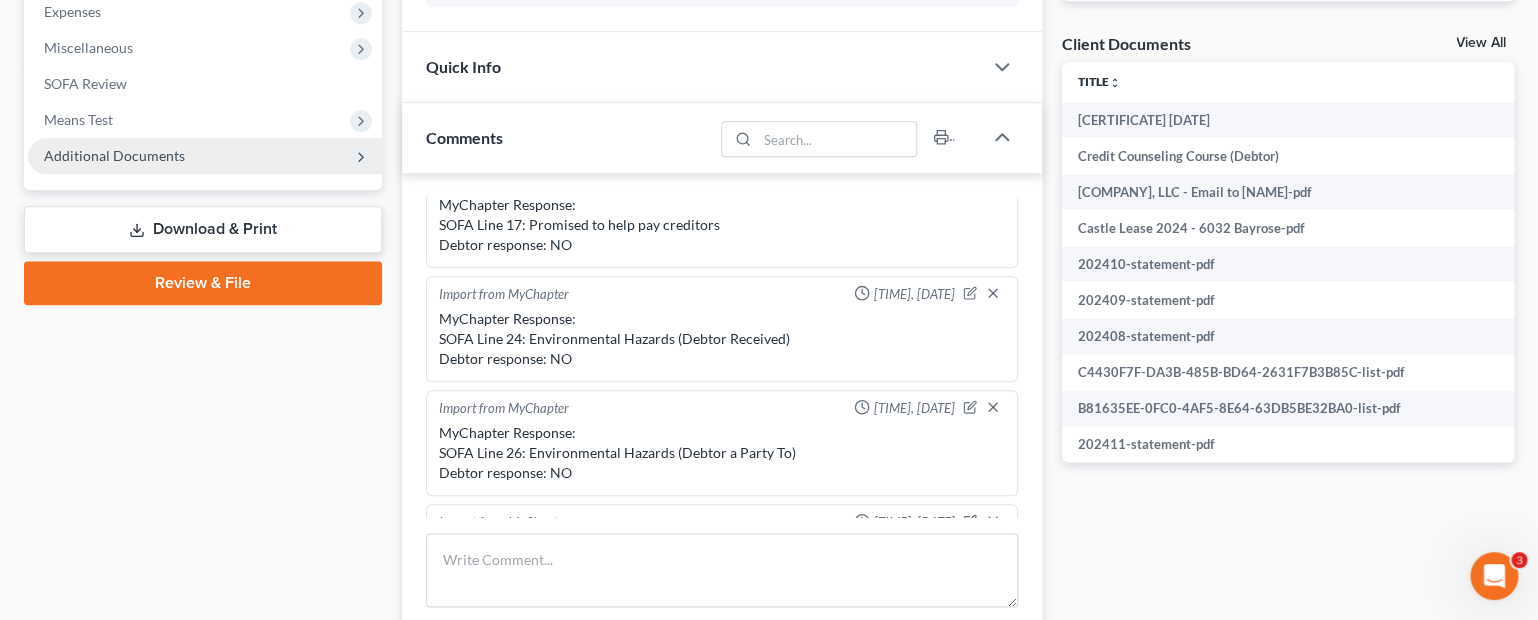 click on "Additional Documents" at bounding box center [205, 156] 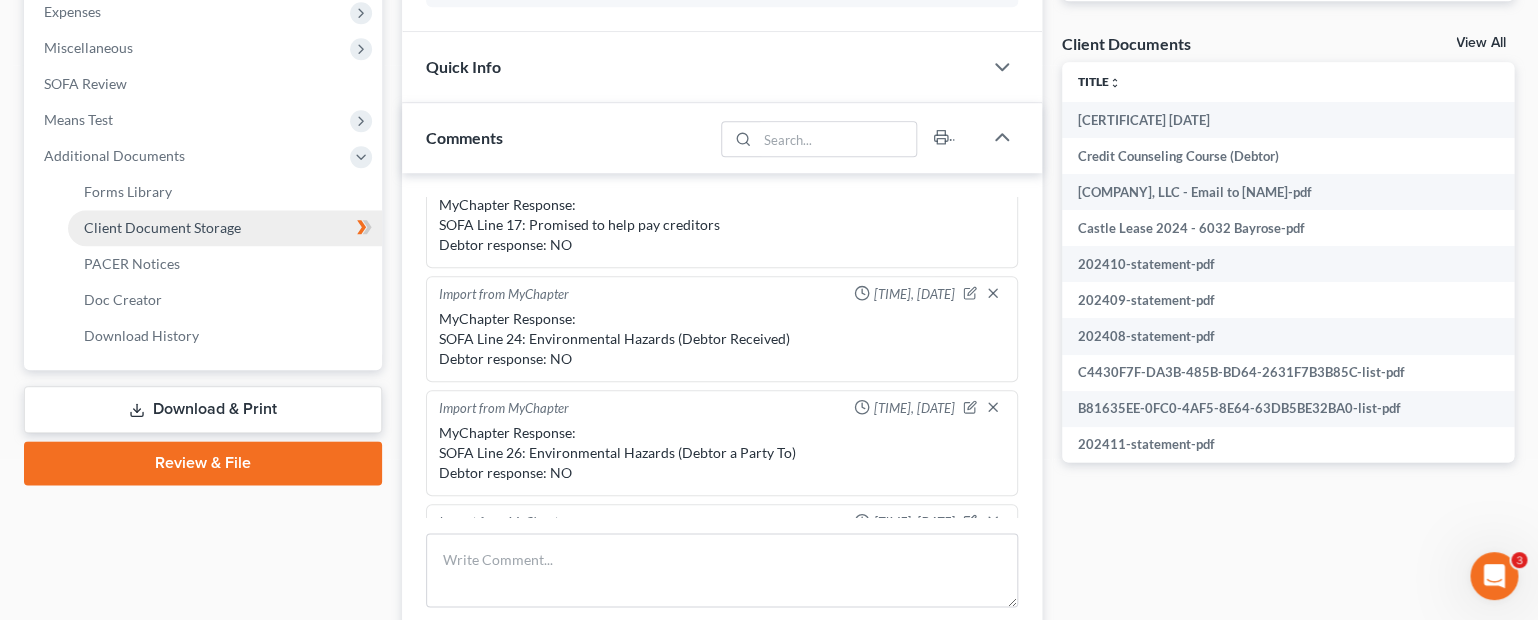 click on "Client Document Storage" at bounding box center [225, 228] 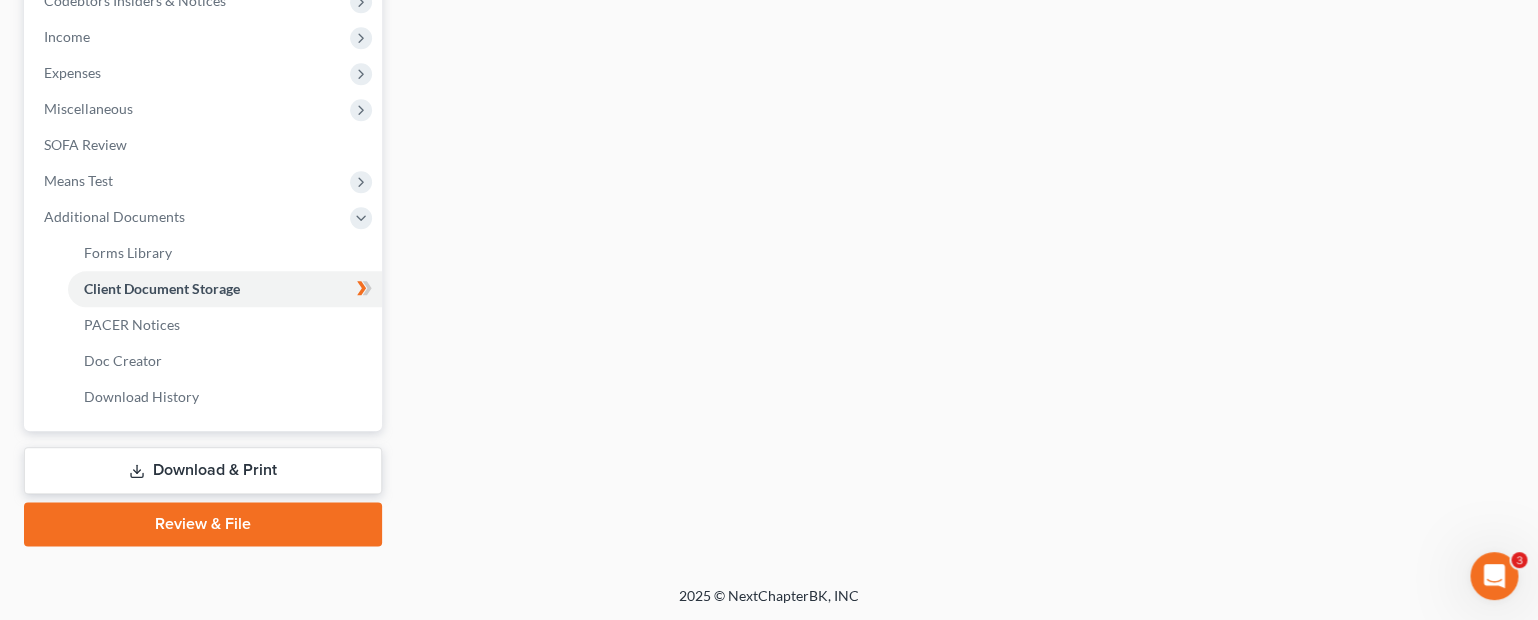 select on "5" 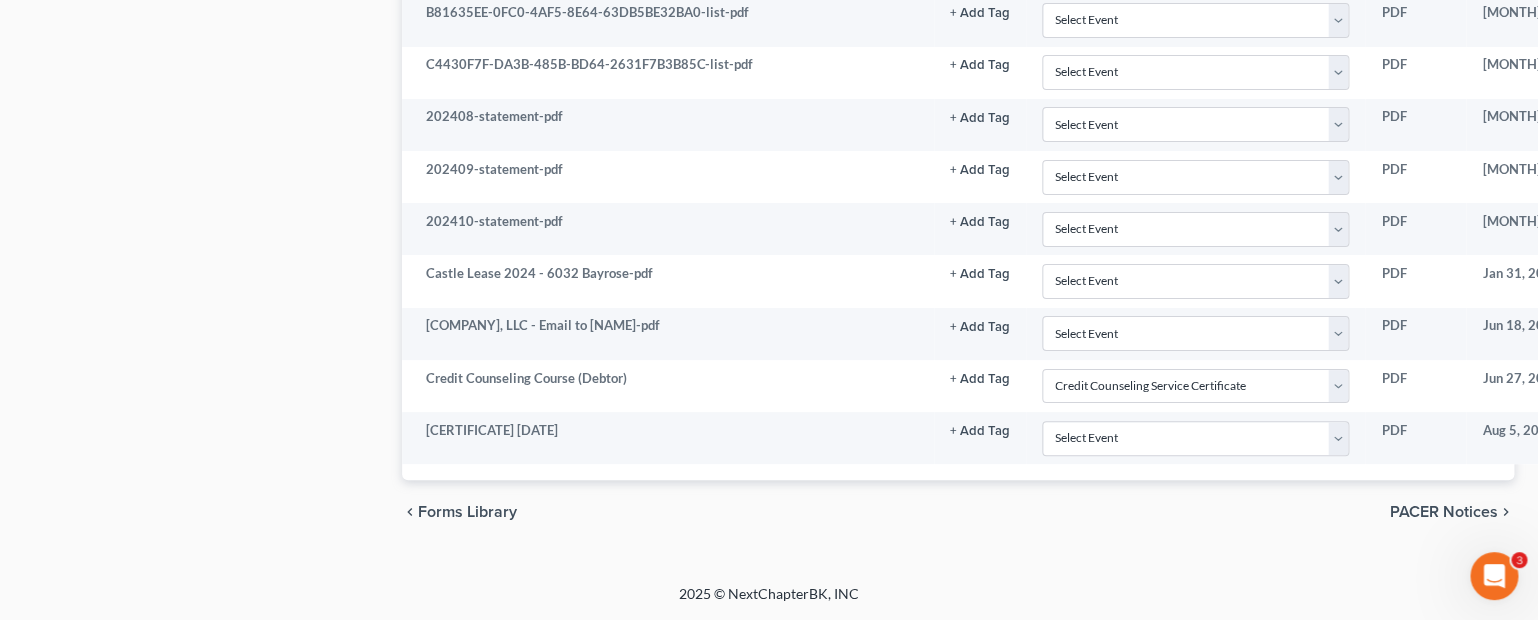 scroll, scrollTop: 3051, scrollLeft: 0, axis: vertical 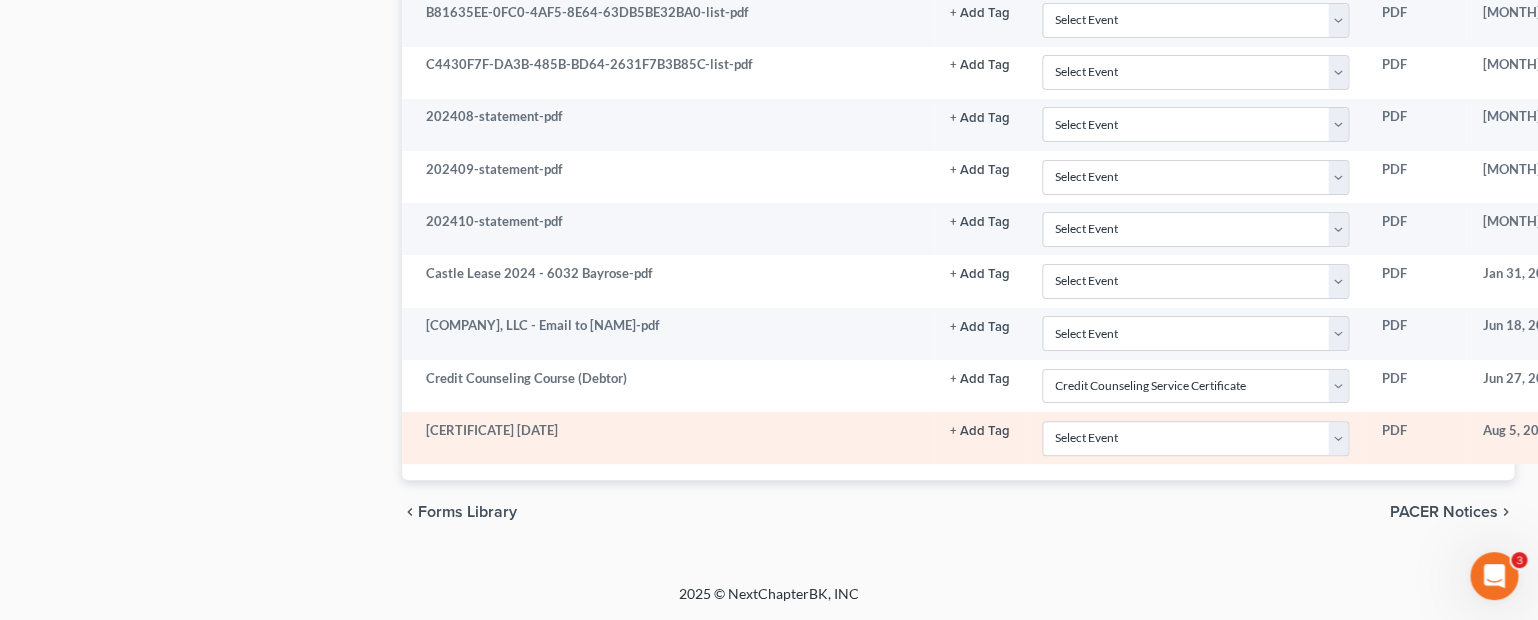 click 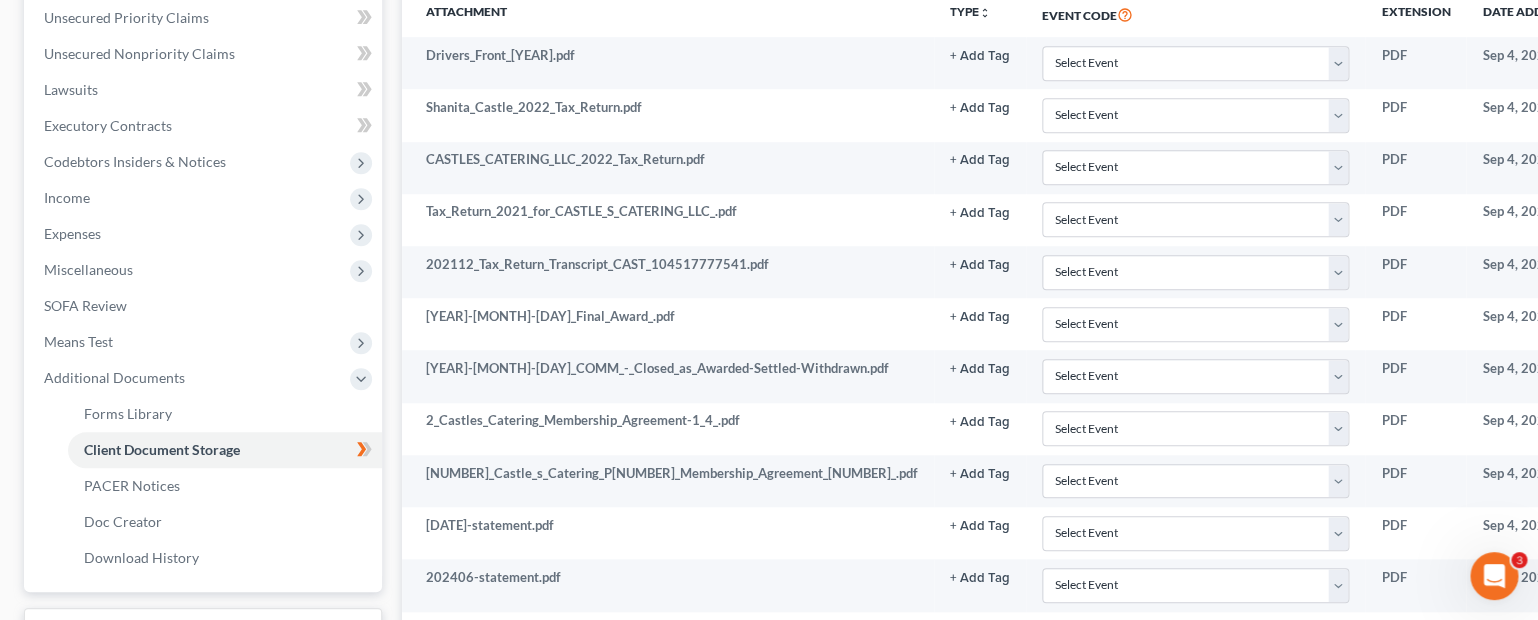 scroll, scrollTop: 0, scrollLeft: 0, axis: both 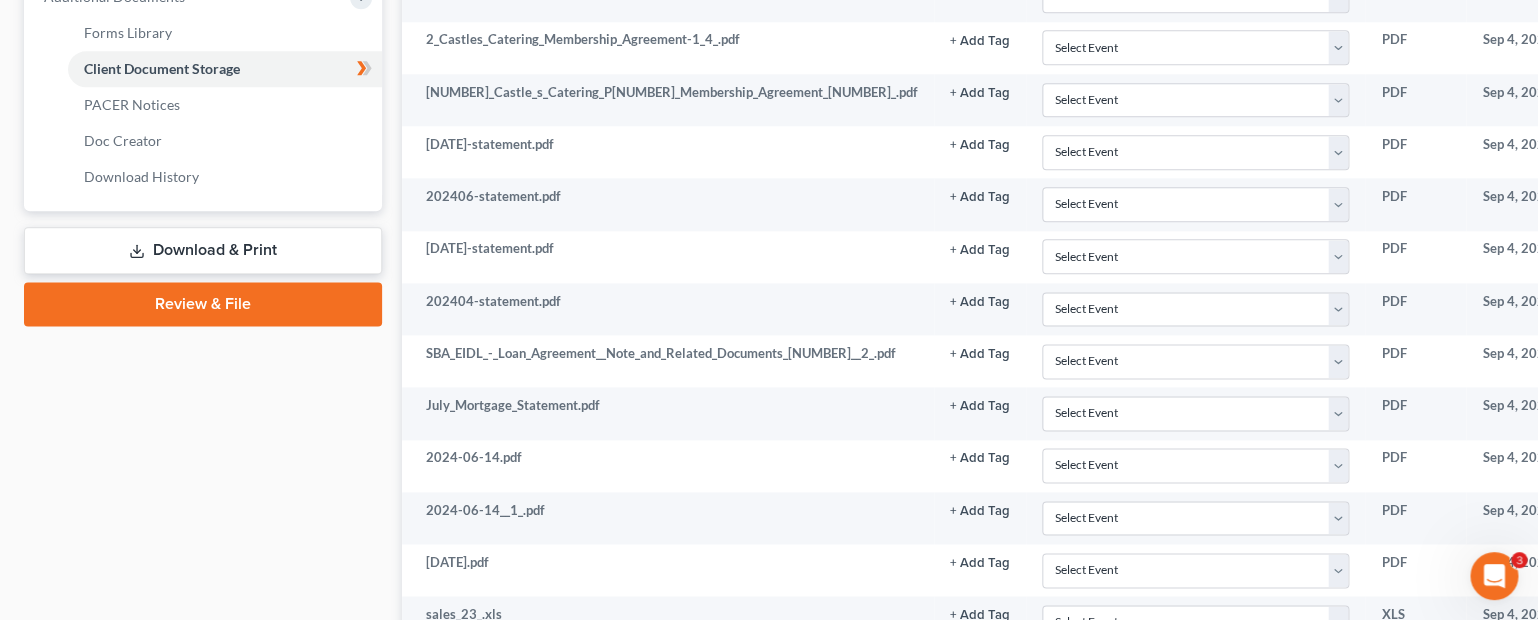 click on "Download & Print" at bounding box center (203, 250) 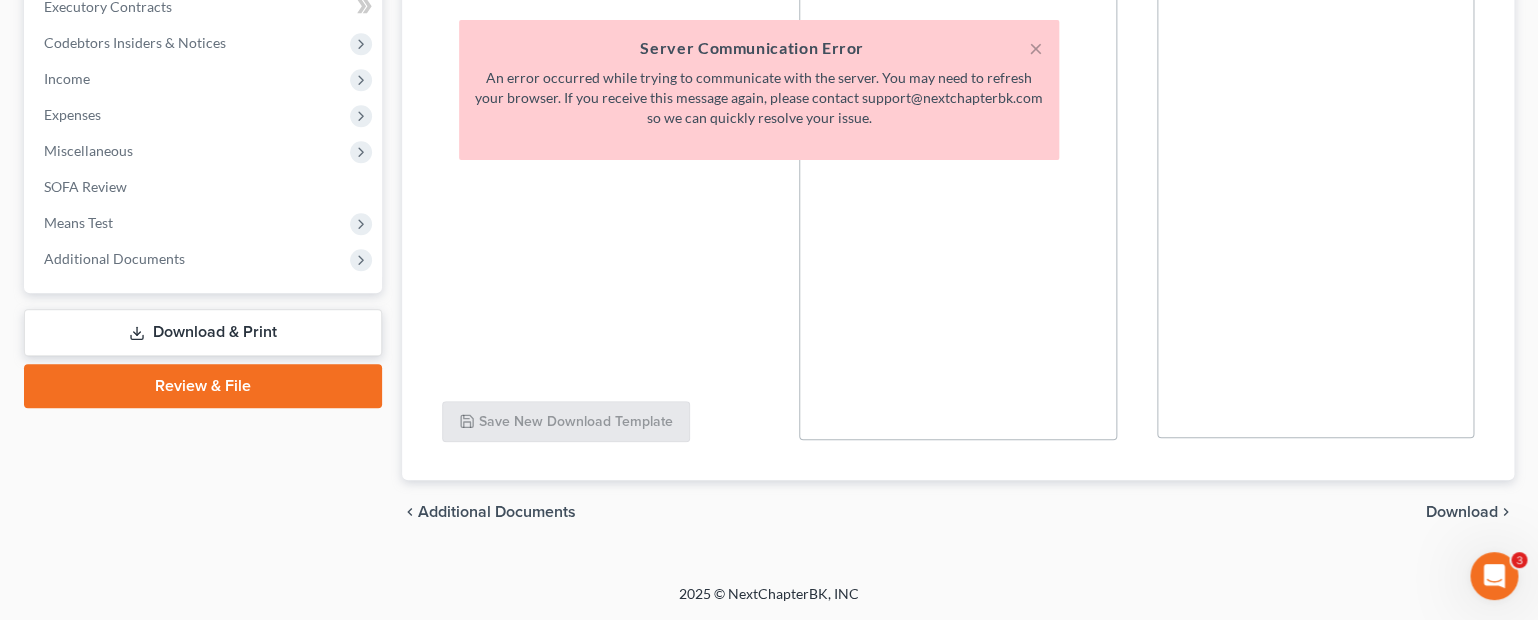 scroll, scrollTop: 614, scrollLeft: 0, axis: vertical 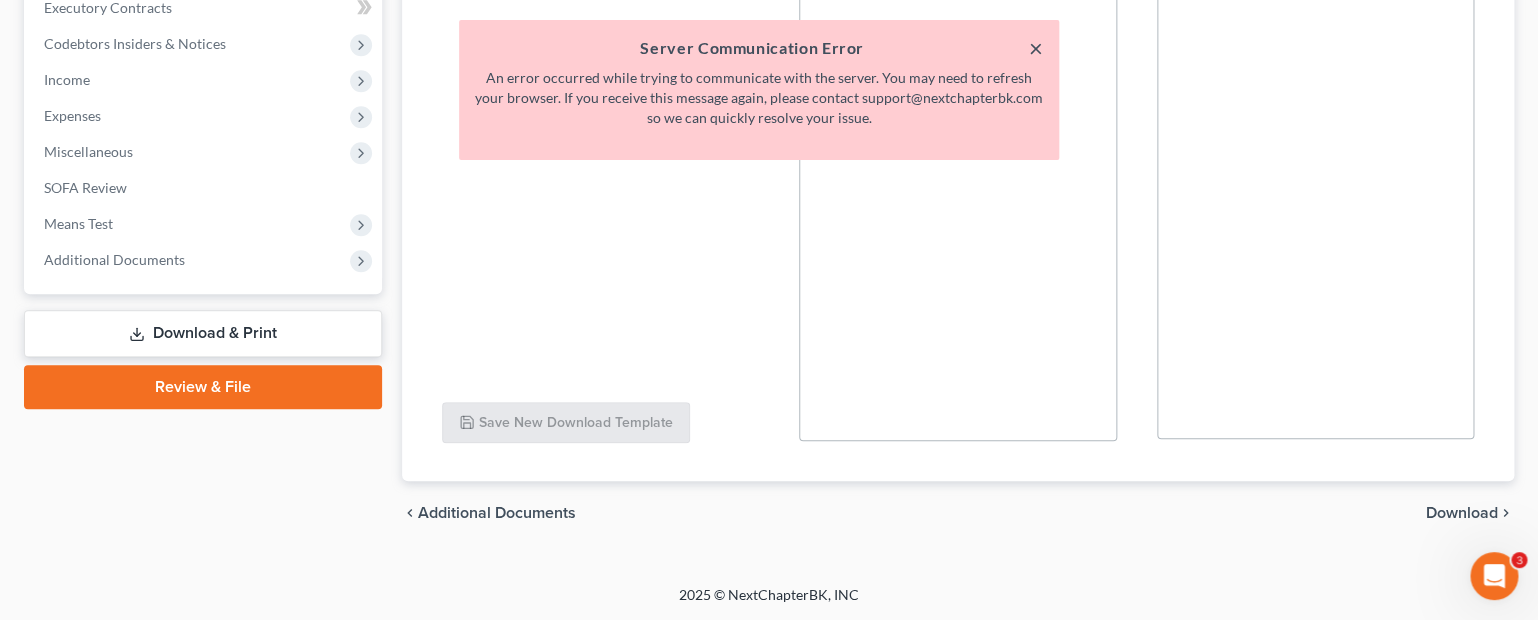 click on "×" at bounding box center [1036, 48] 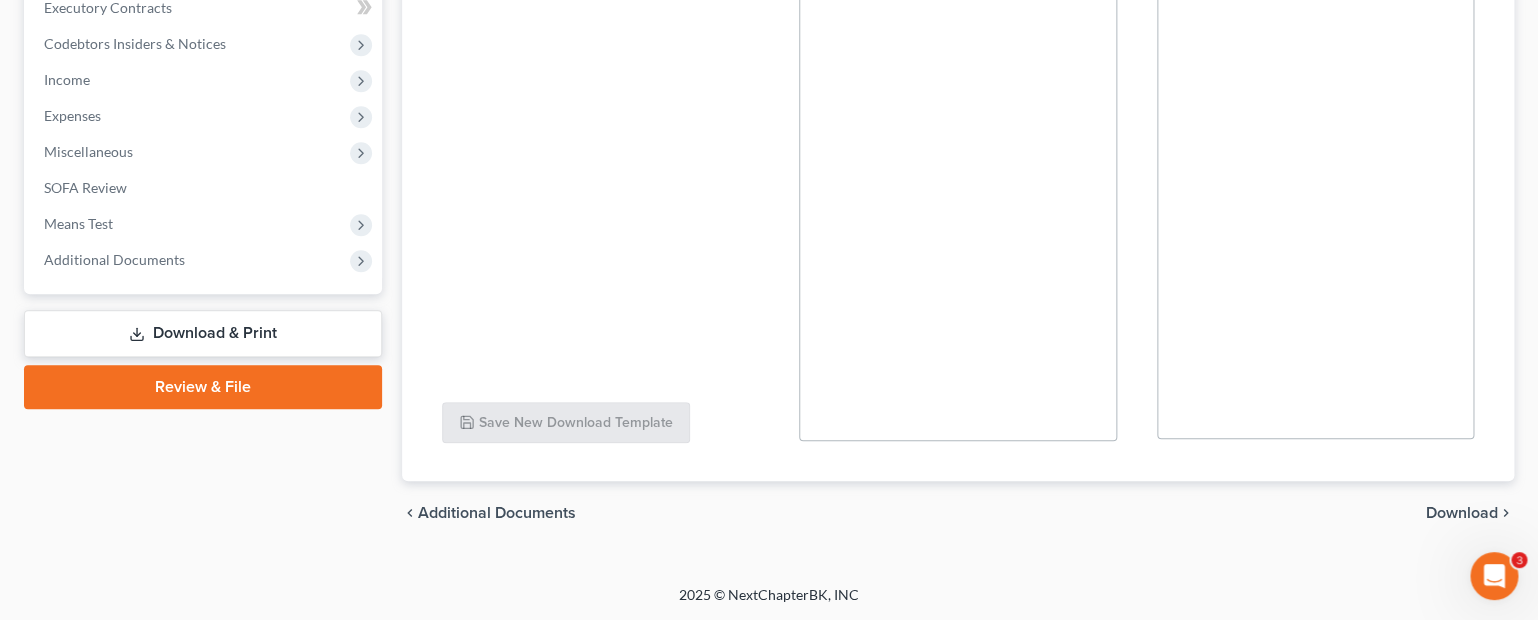click on "Download & Print" at bounding box center [203, 333] 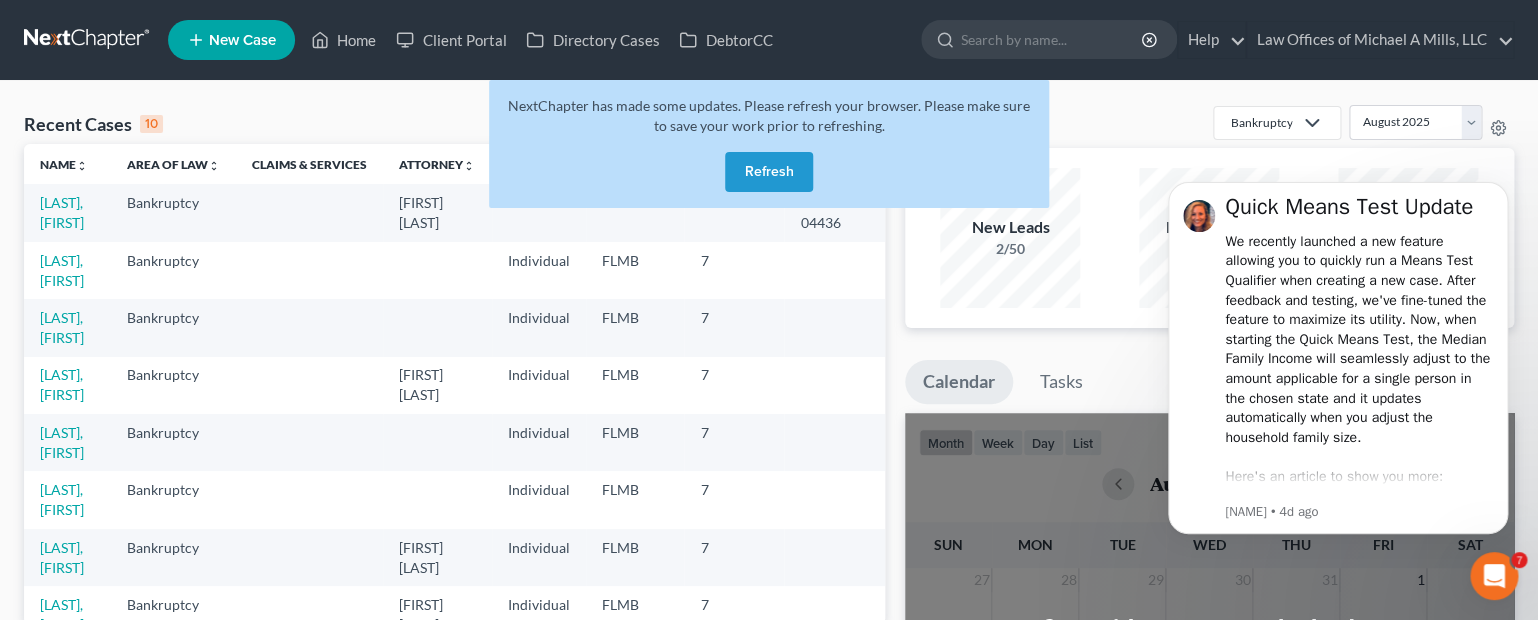 scroll, scrollTop: 0, scrollLeft: 0, axis: both 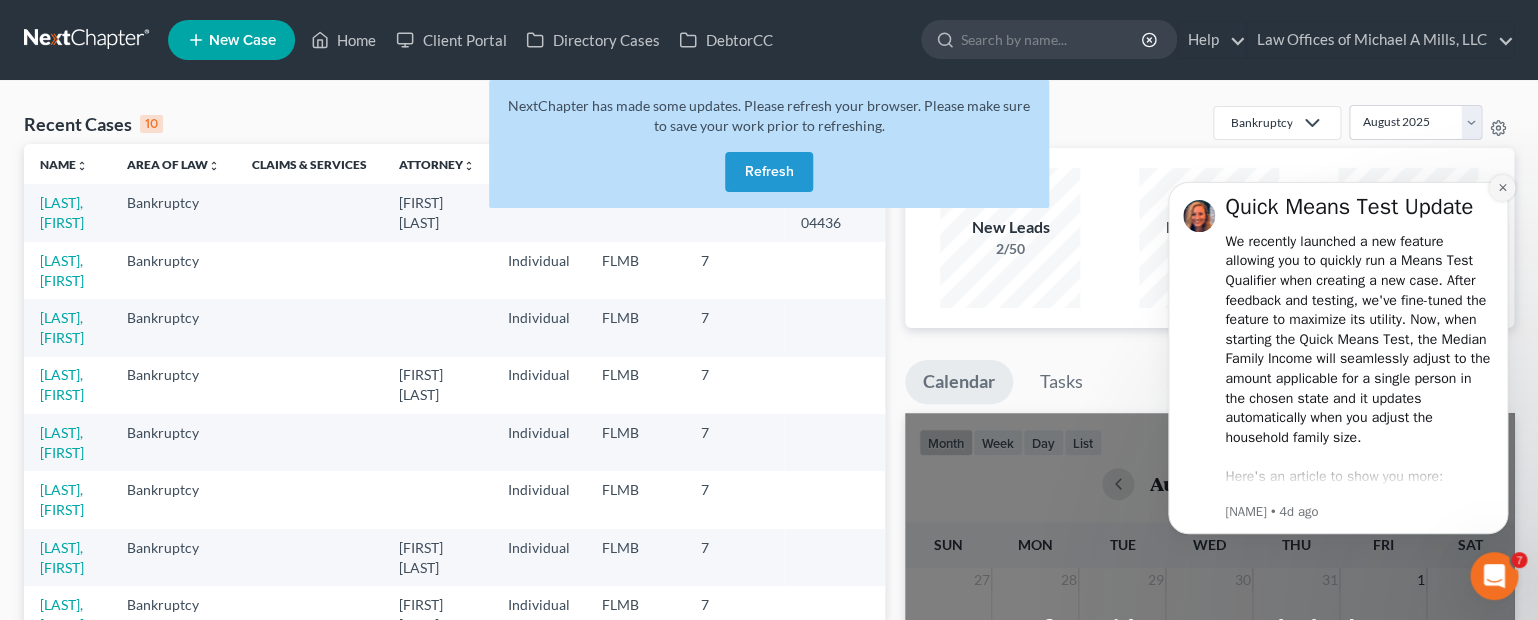 click 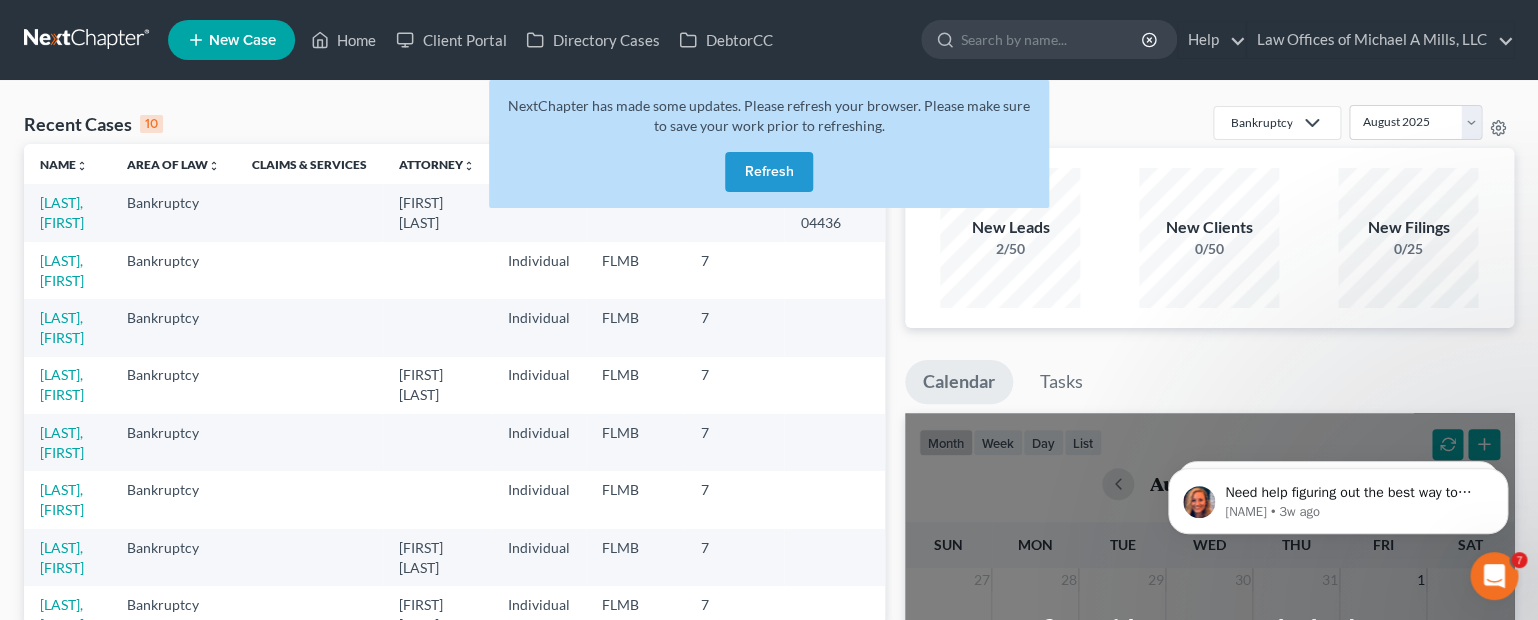 click on "Refresh" at bounding box center (769, 172) 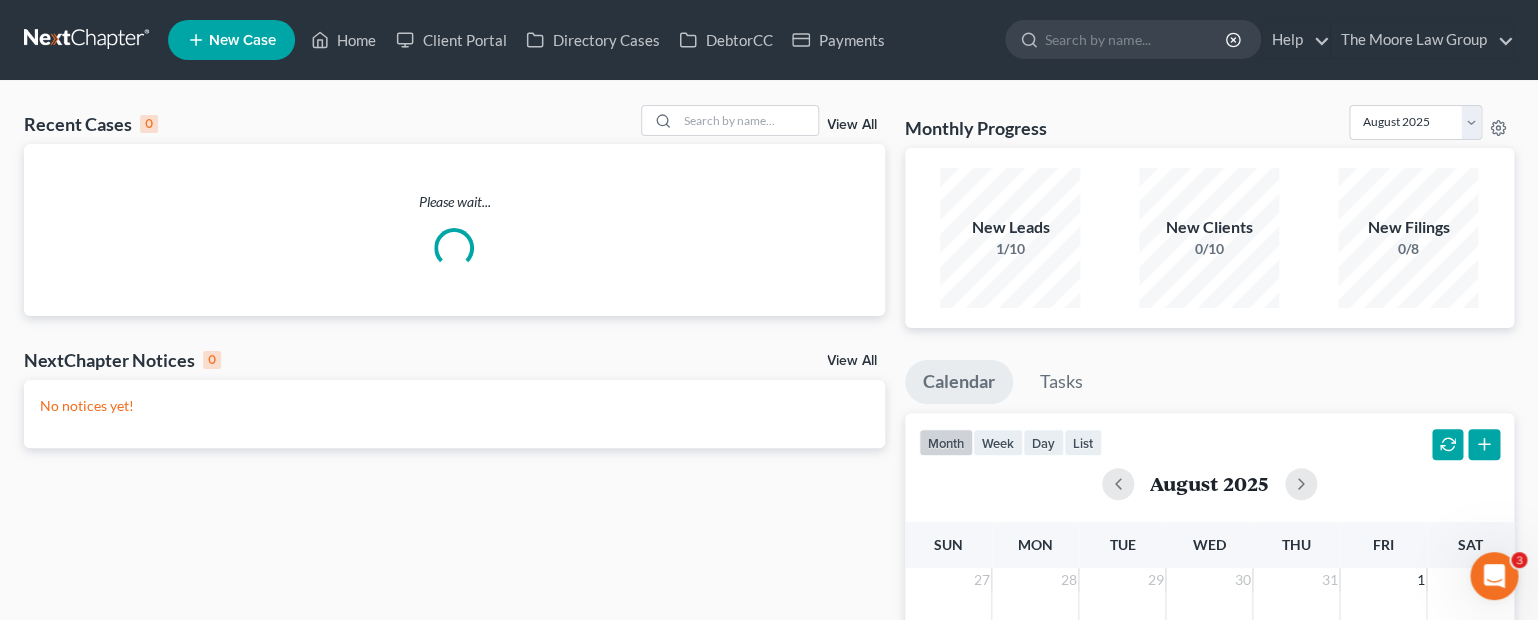 scroll, scrollTop: 0, scrollLeft: 0, axis: both 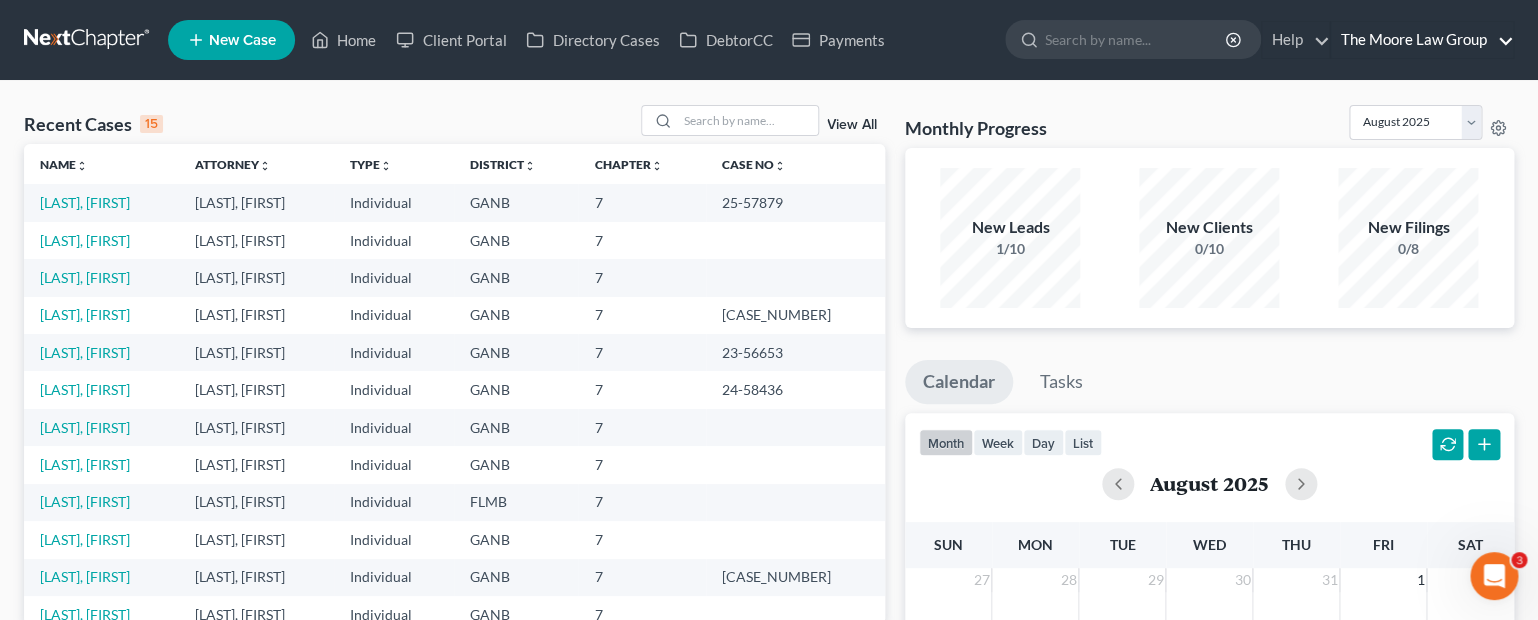 click on "The Moore Law Group" at bounding box center (1422, 40) 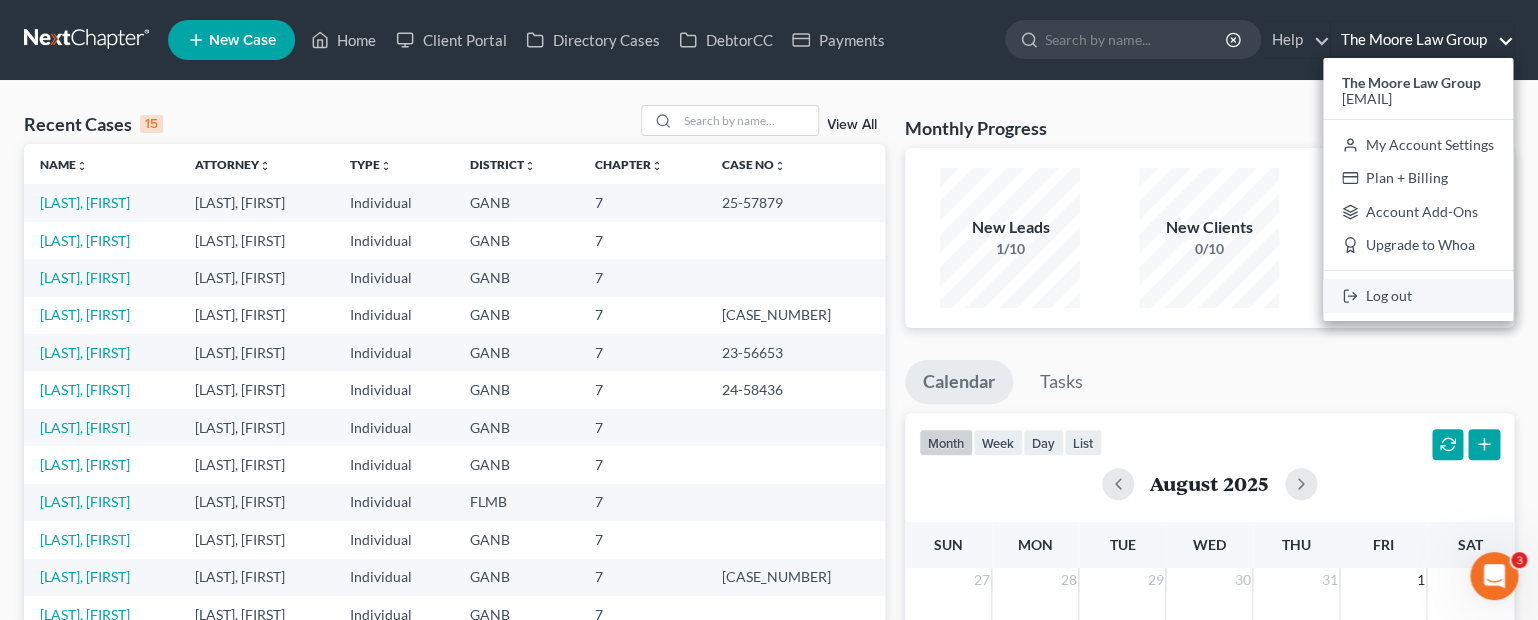 click on "Log out" at bounding box center (1418, 296) 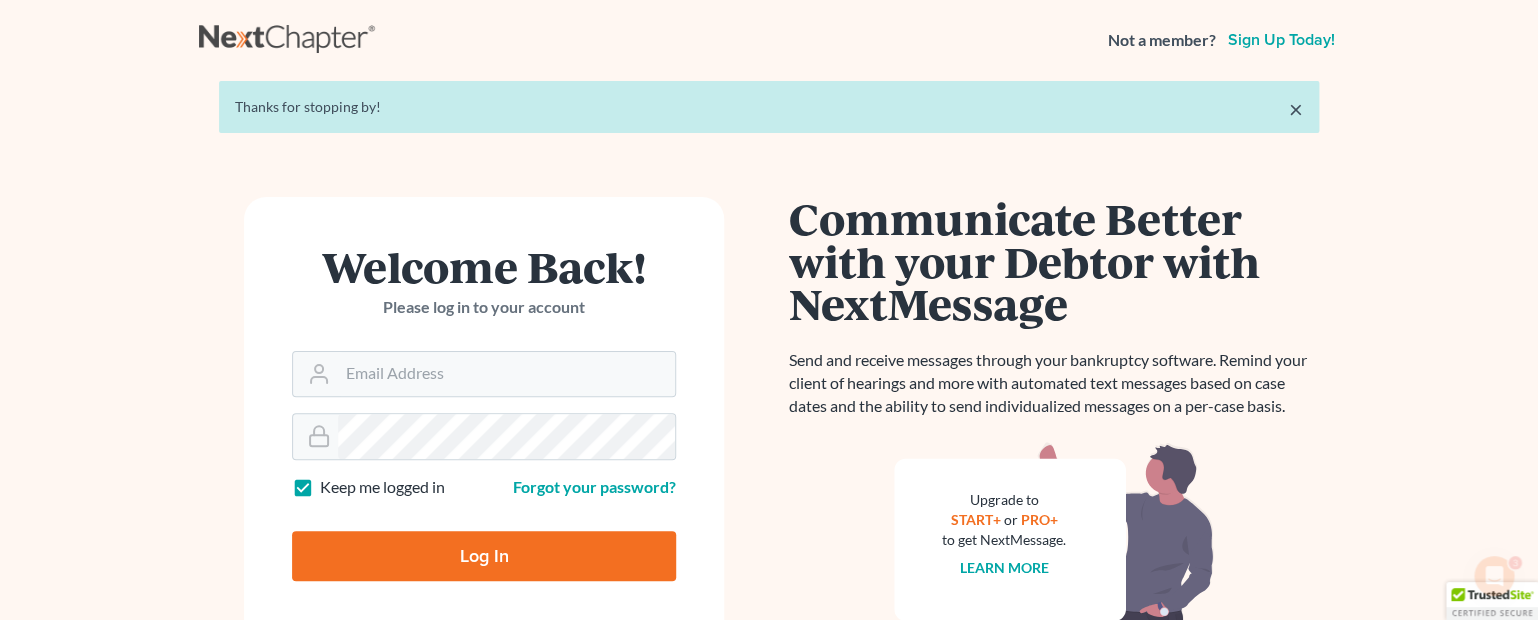 scroll, scrollTop: 0, scrollLeft: 0, axis: both 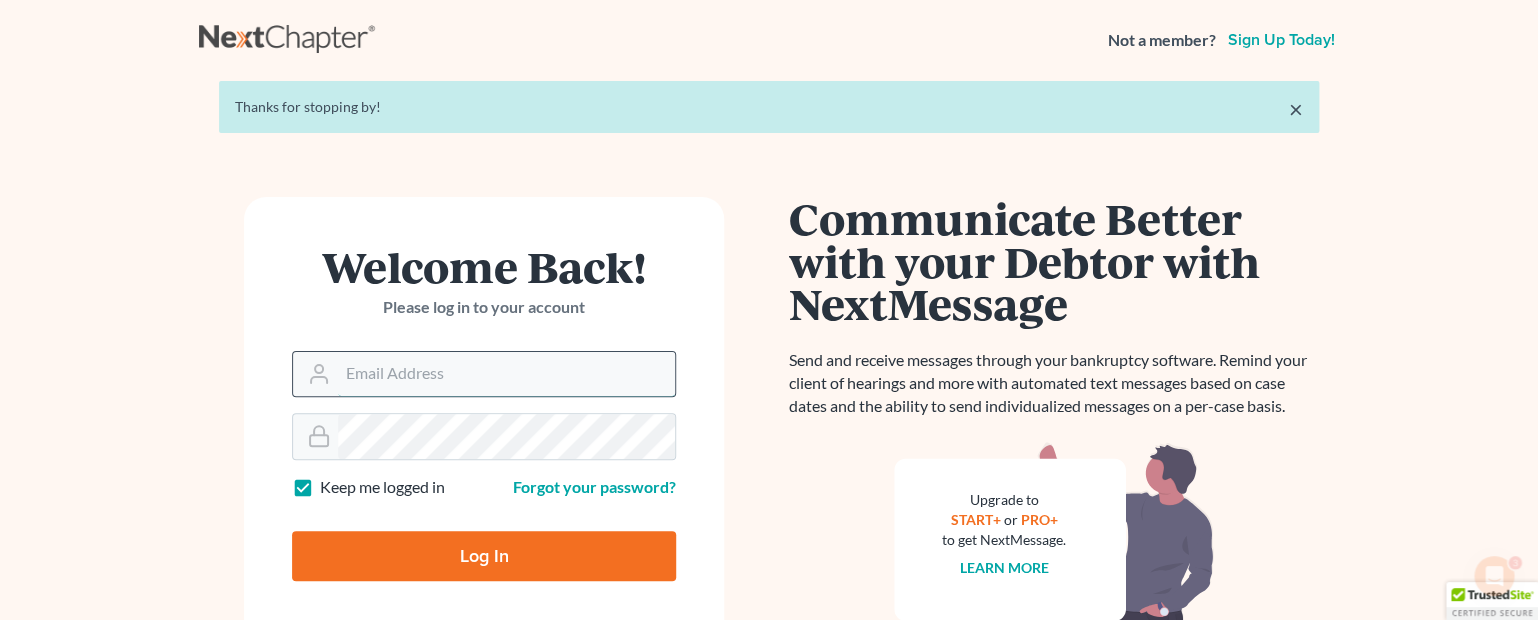 click on "Email Address" at bounding box center [506, 374] 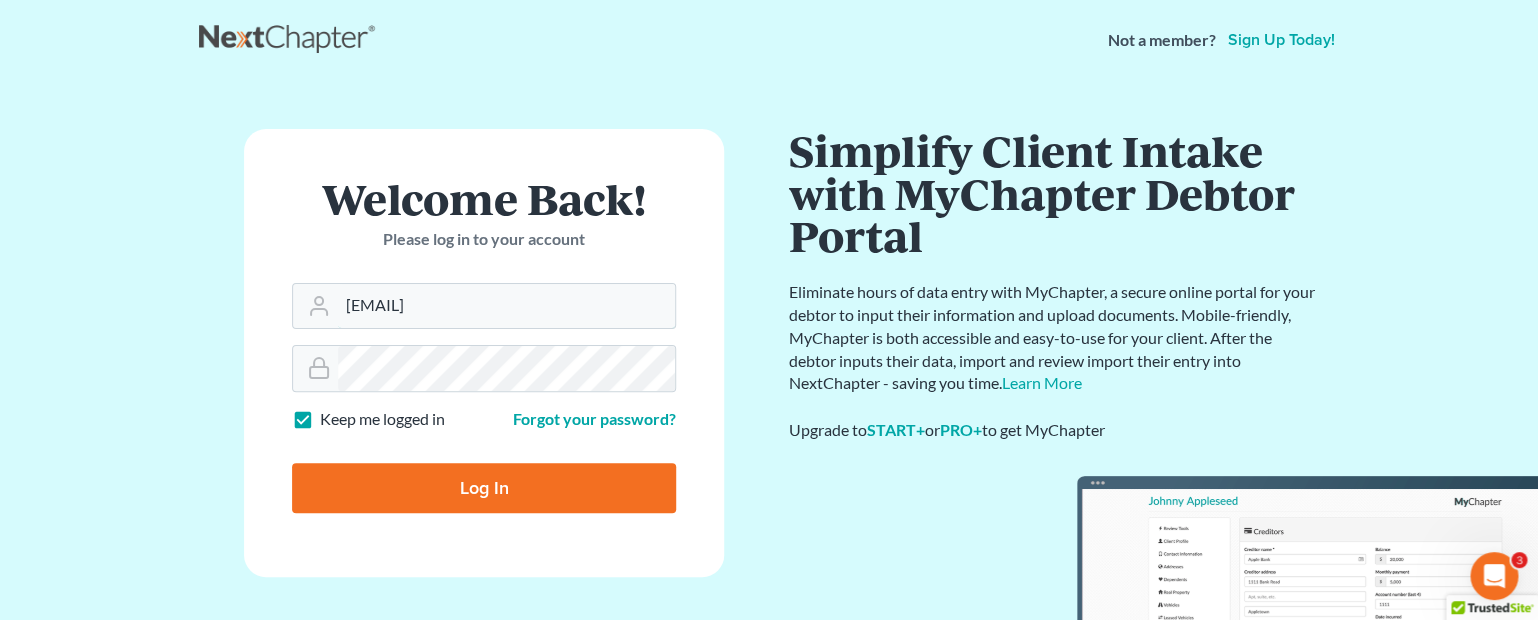 type on "jmoore@moorelawllc.com" 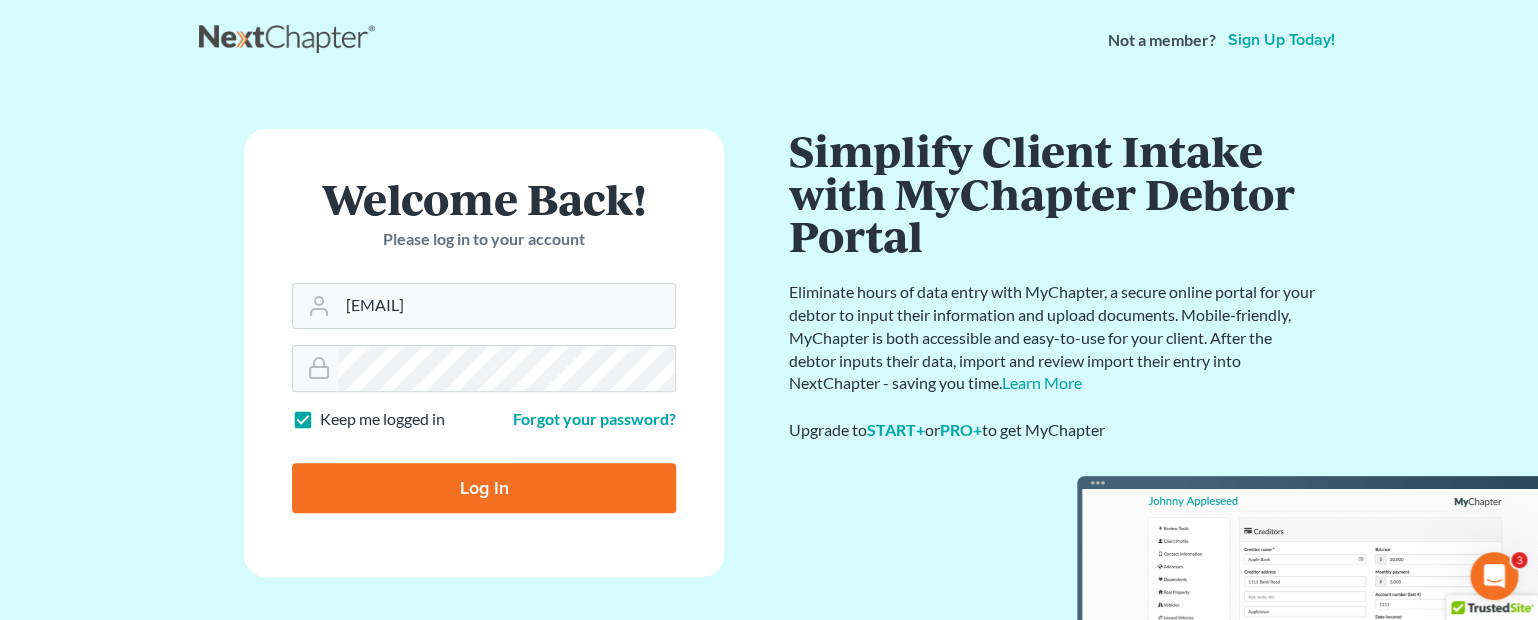 click on "Log In" at bounding box center (484, 488) 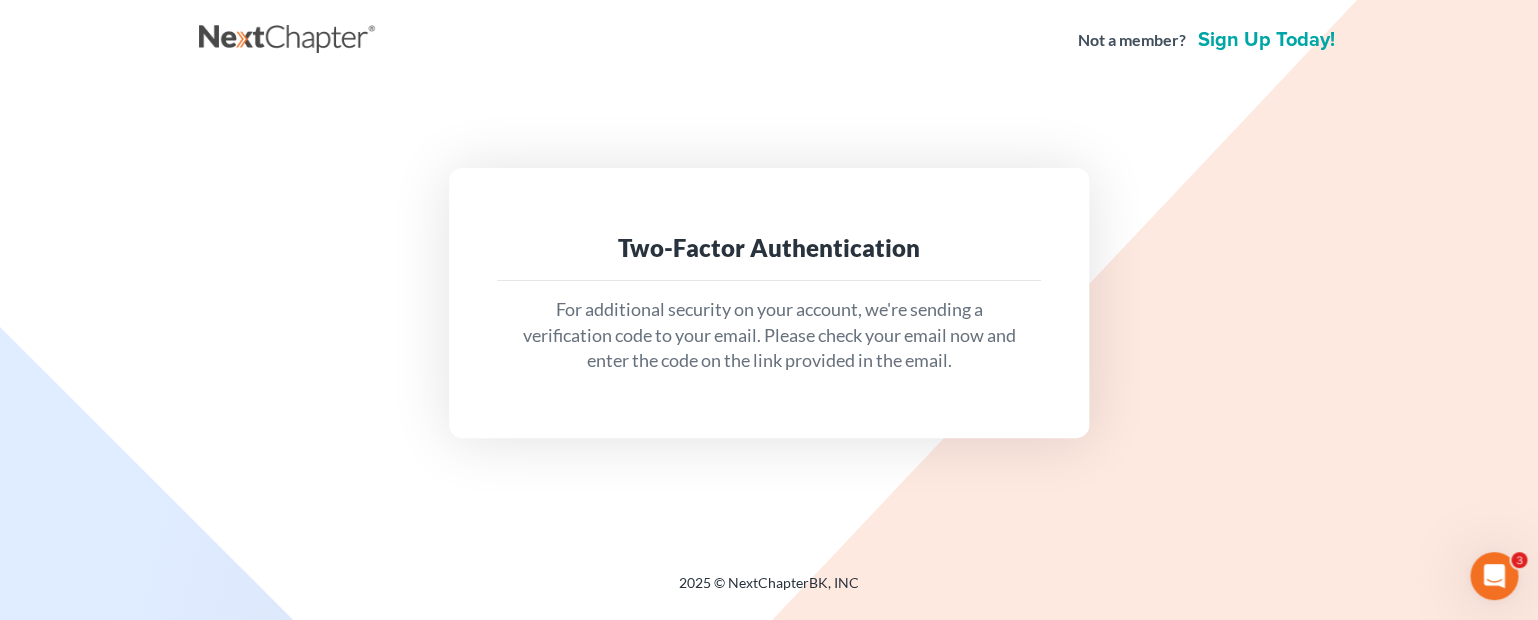 scroll, scrollTop: 0, scrollLeft: 0, axis: both 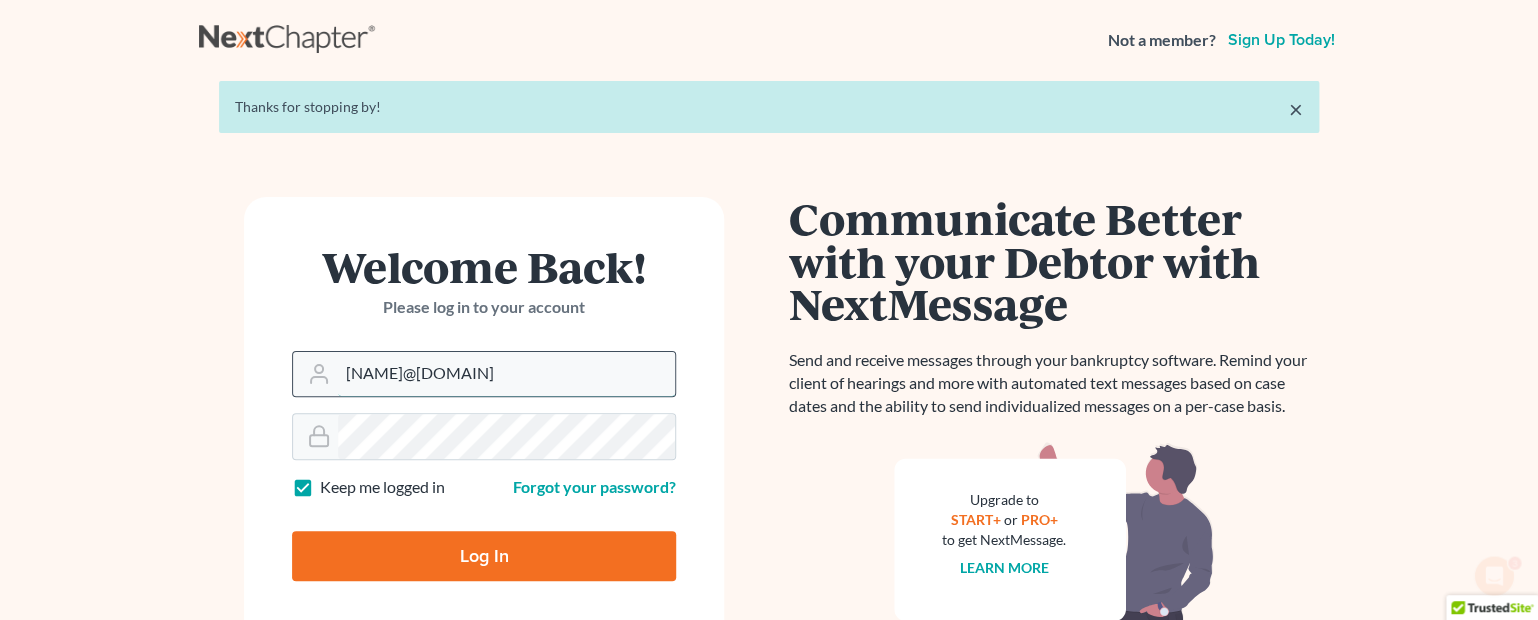 click on "[EMAIL]" at bounding box center (506, 374) 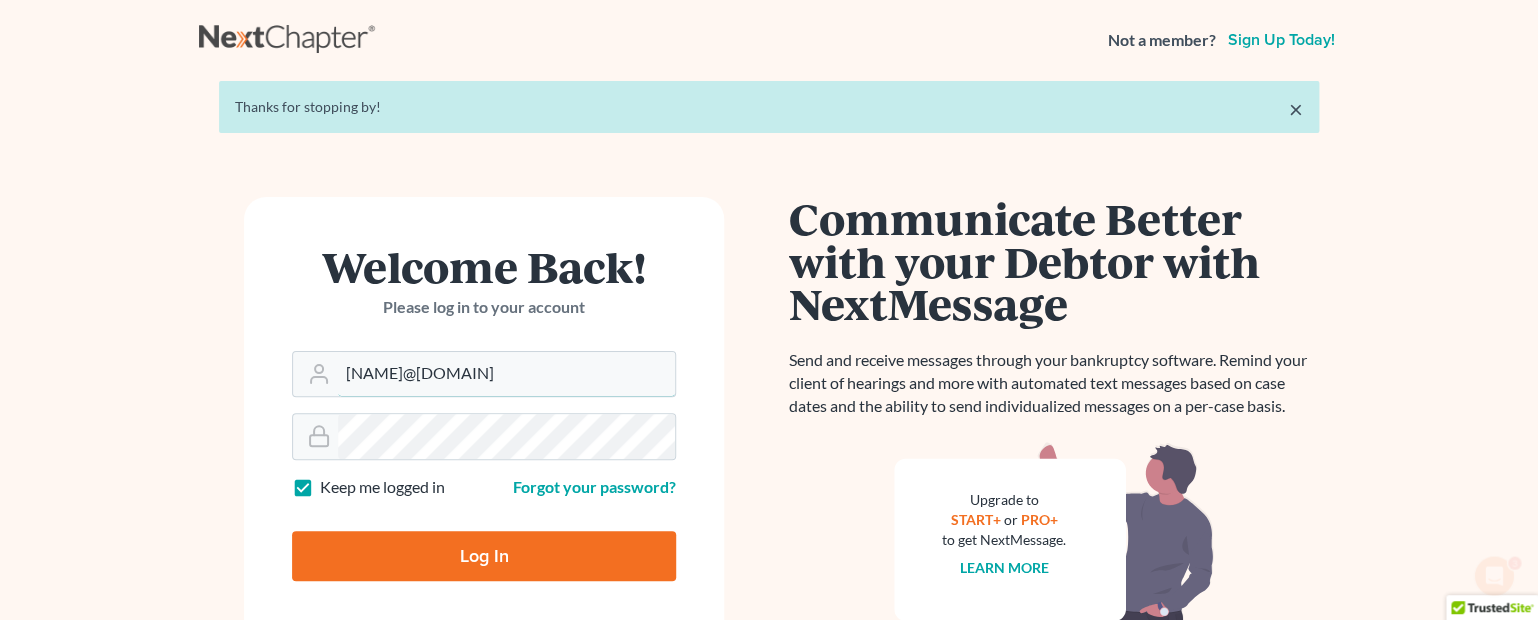 drag, startPoint x: 576, startPoint y: 376, endPoint x: 208, endPoint y: 376, distance: 368 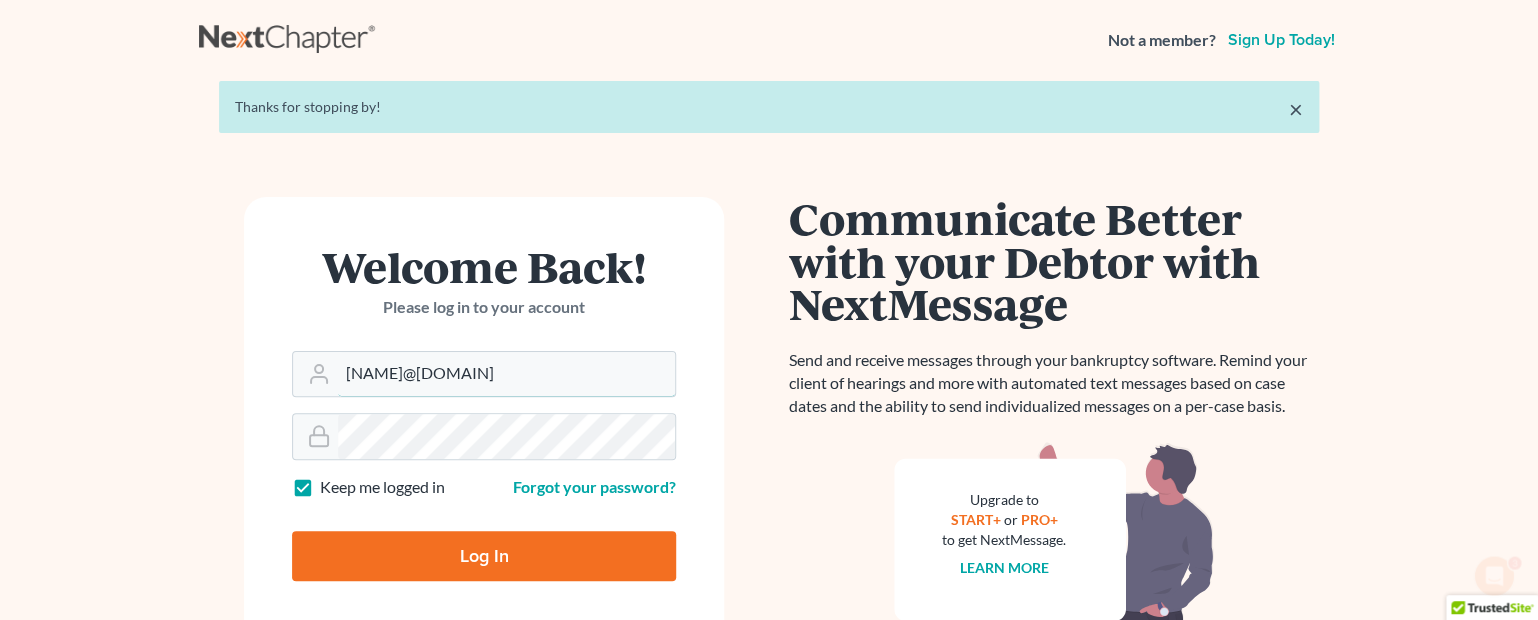type on "jmooreesq1@me.com" 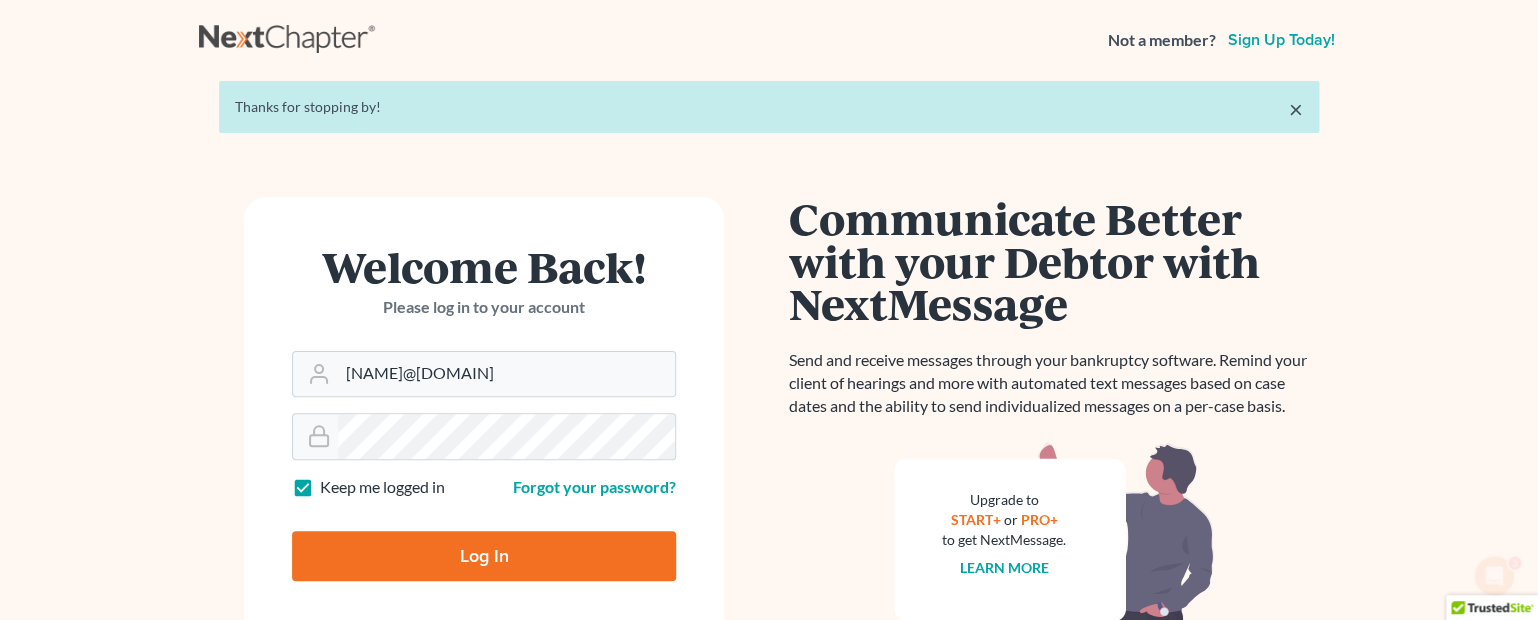 click on "Log In" at bounding box center [484, 556] 